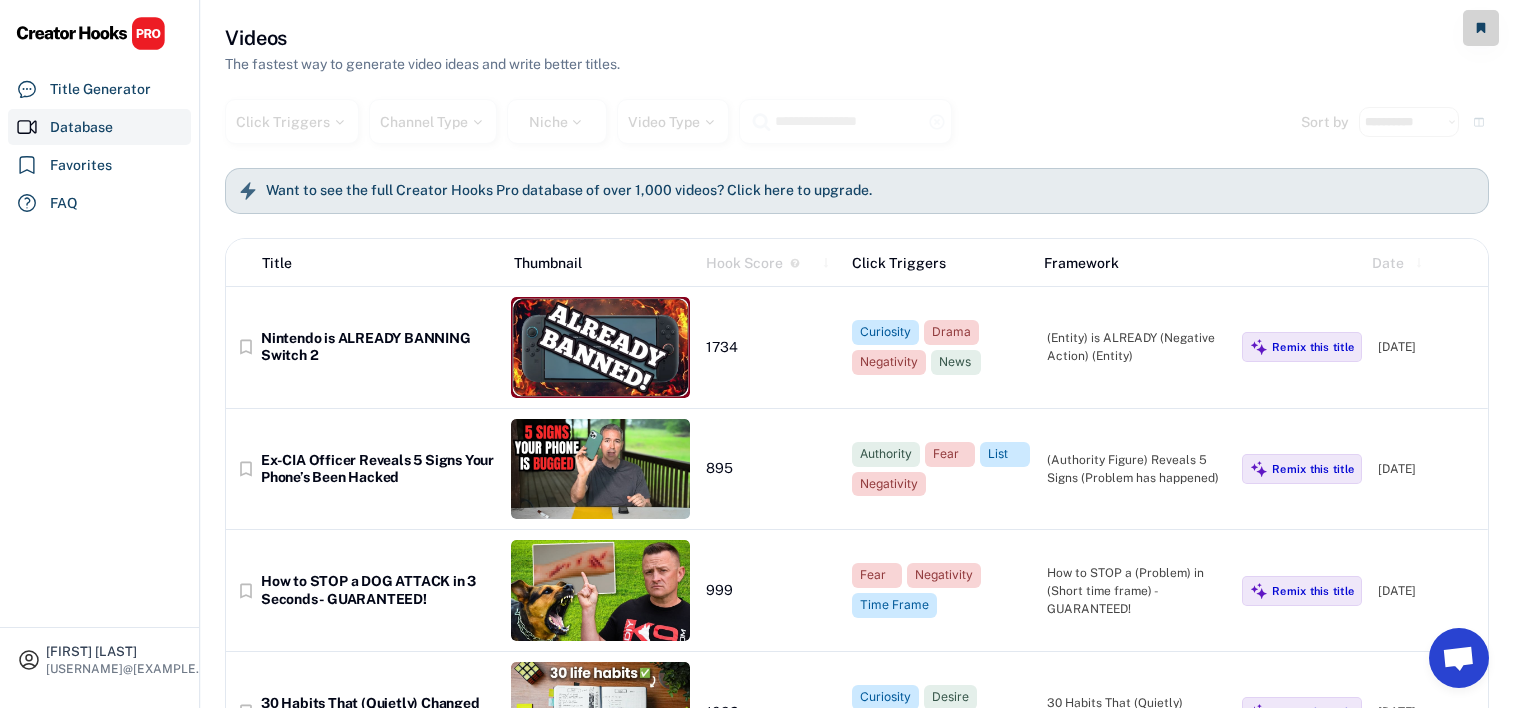 select on "**********" 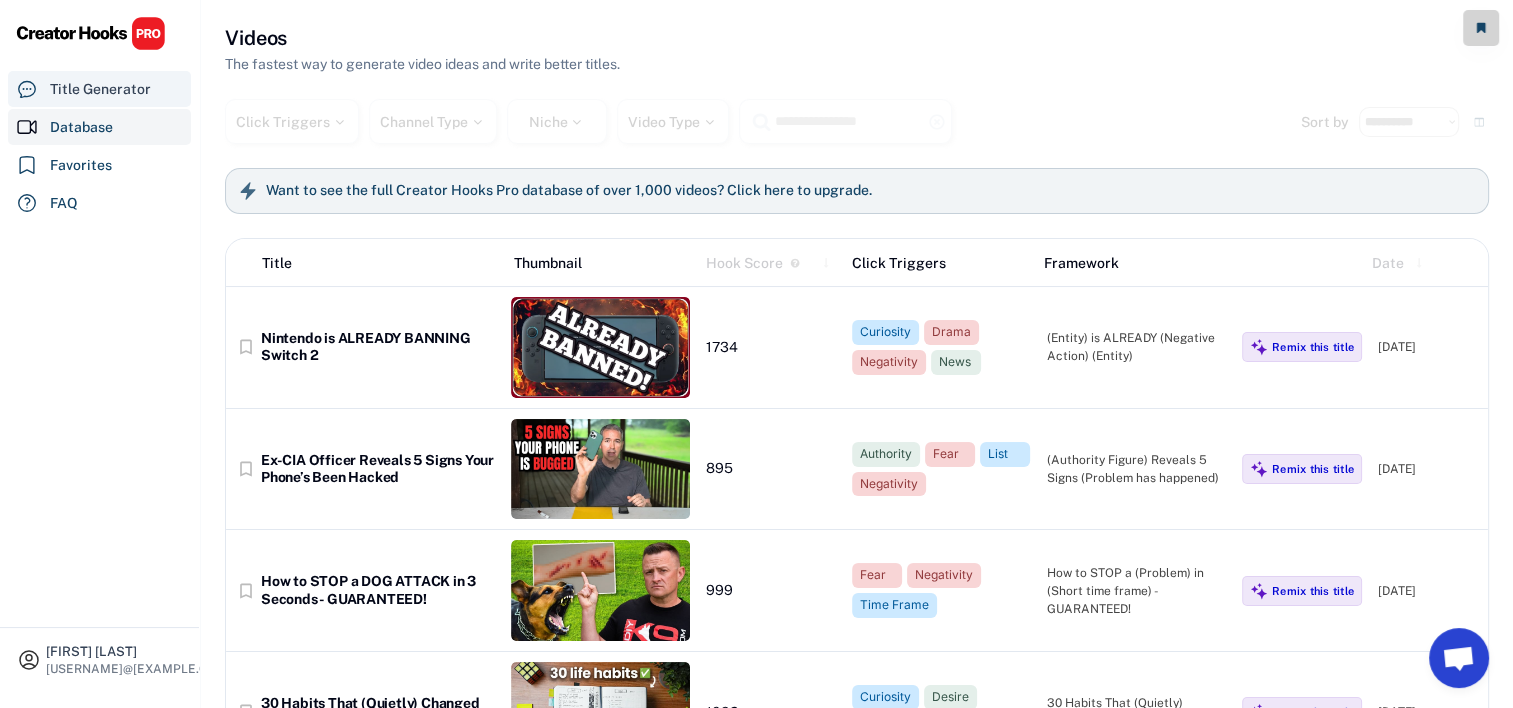 click on "Title Generator" at bounding box center [100, 89] 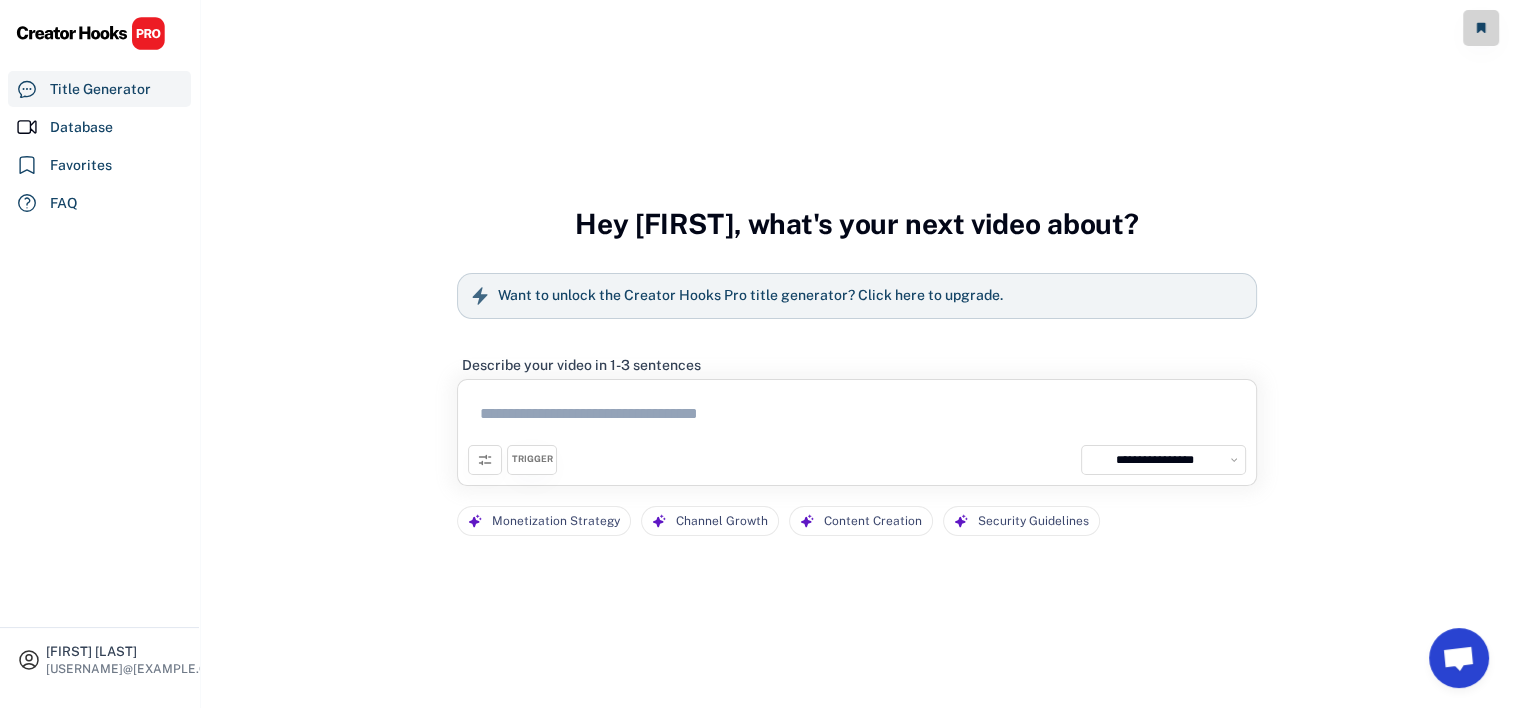 click at bounding box center (857, 417) 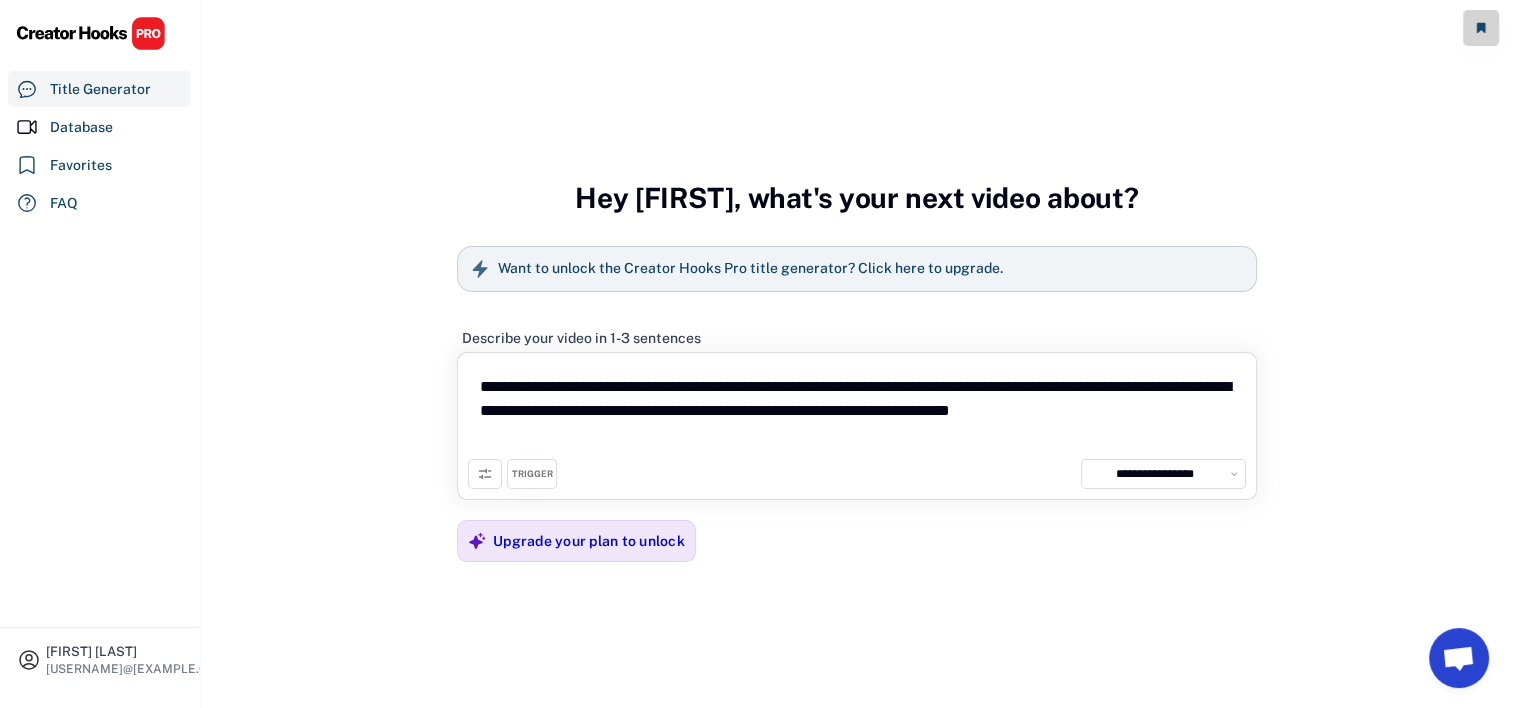 click on "TRIGGER" at bounding box center (532, 474) 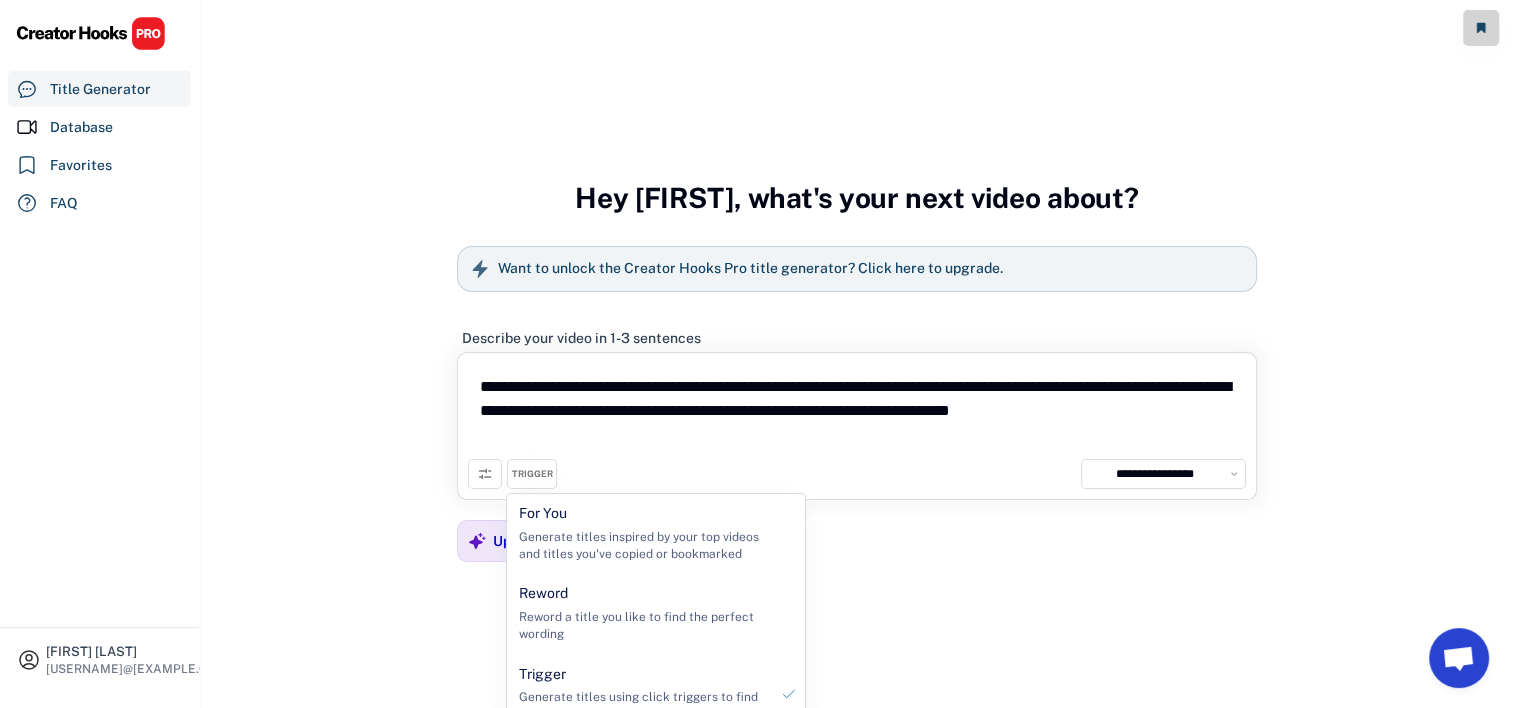 click on "Hey [FIRST], what's your next video about? Want to unlock the Creator Hooks Pro title generator? Click here to upgrade. Describe your video in 1-3 sentences" at bounding box center [857, 378] 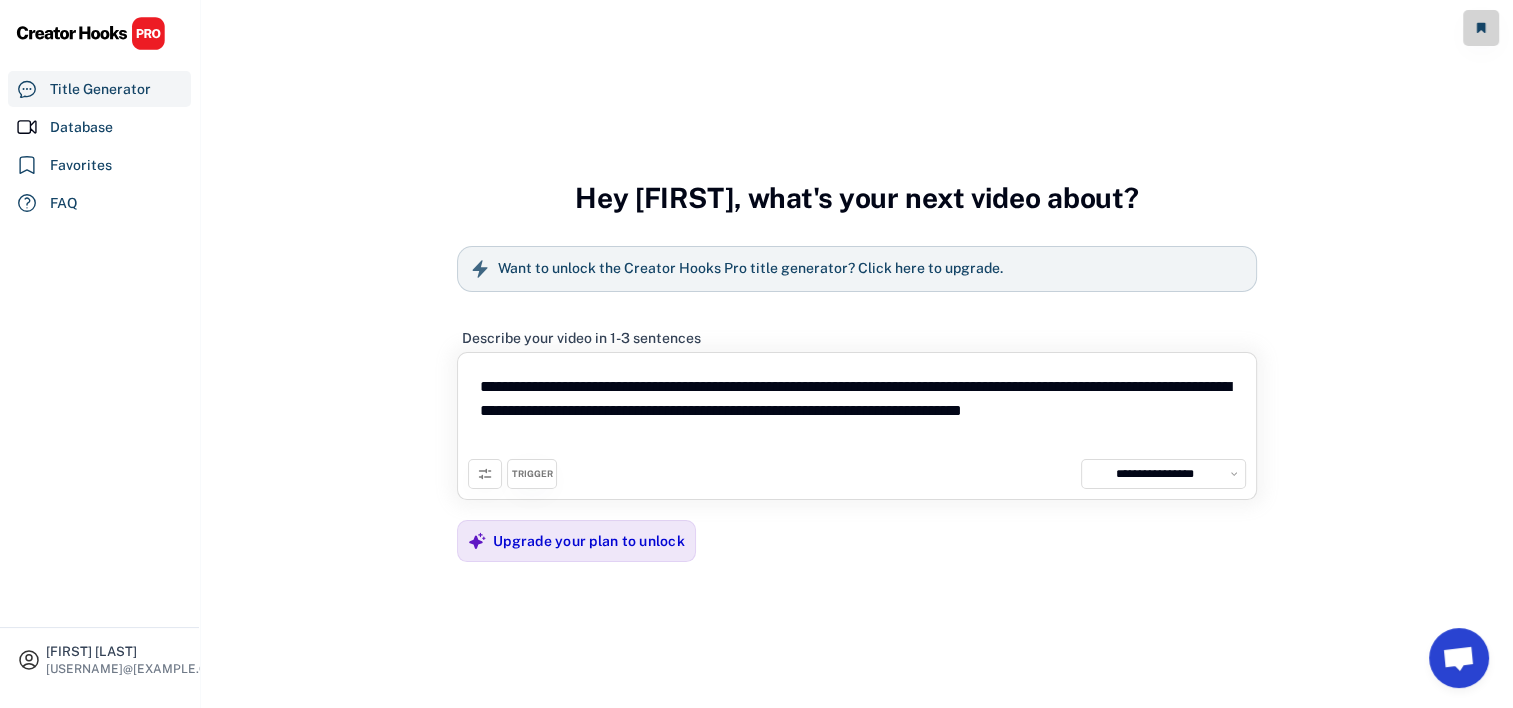click on "**********" at bounding box center [857, 411] 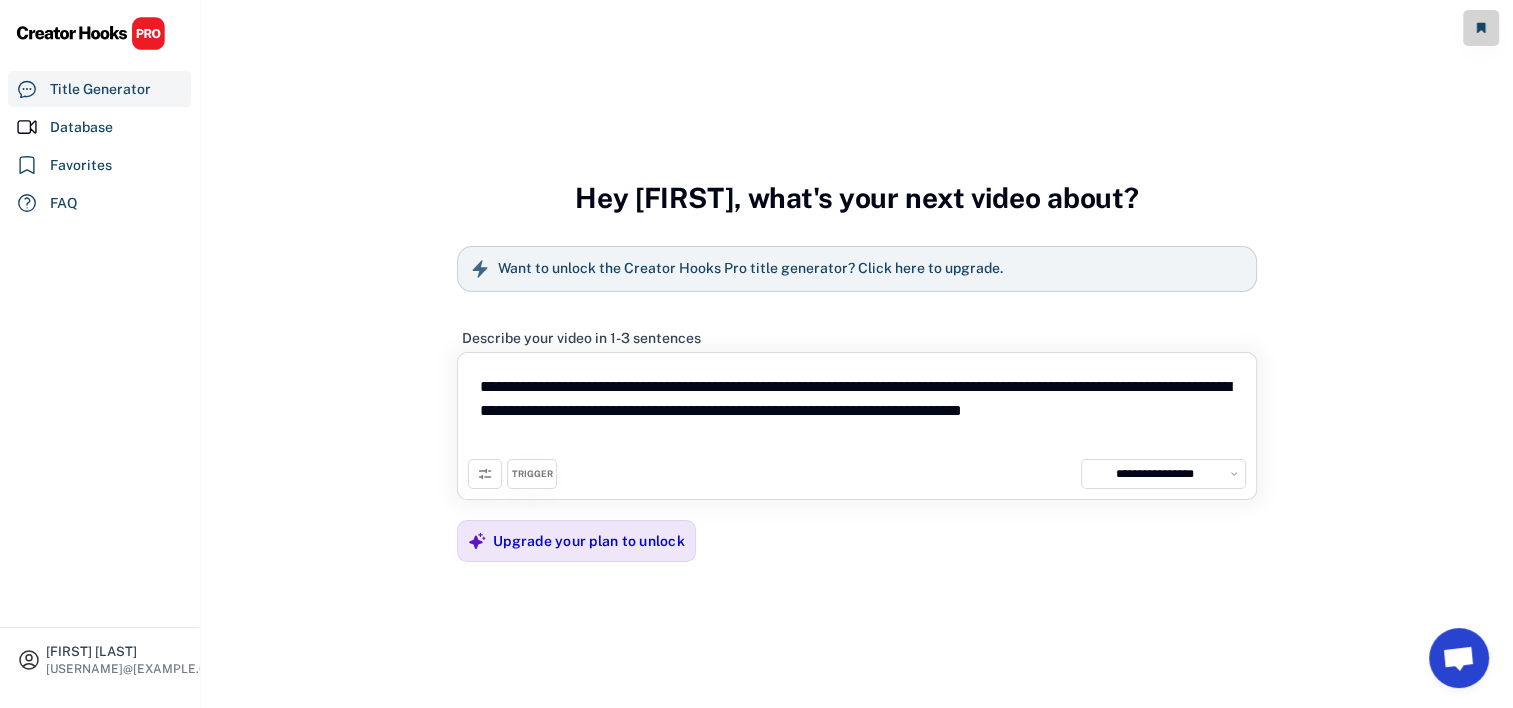 click on "**********" at bounding box center (1175, 474) 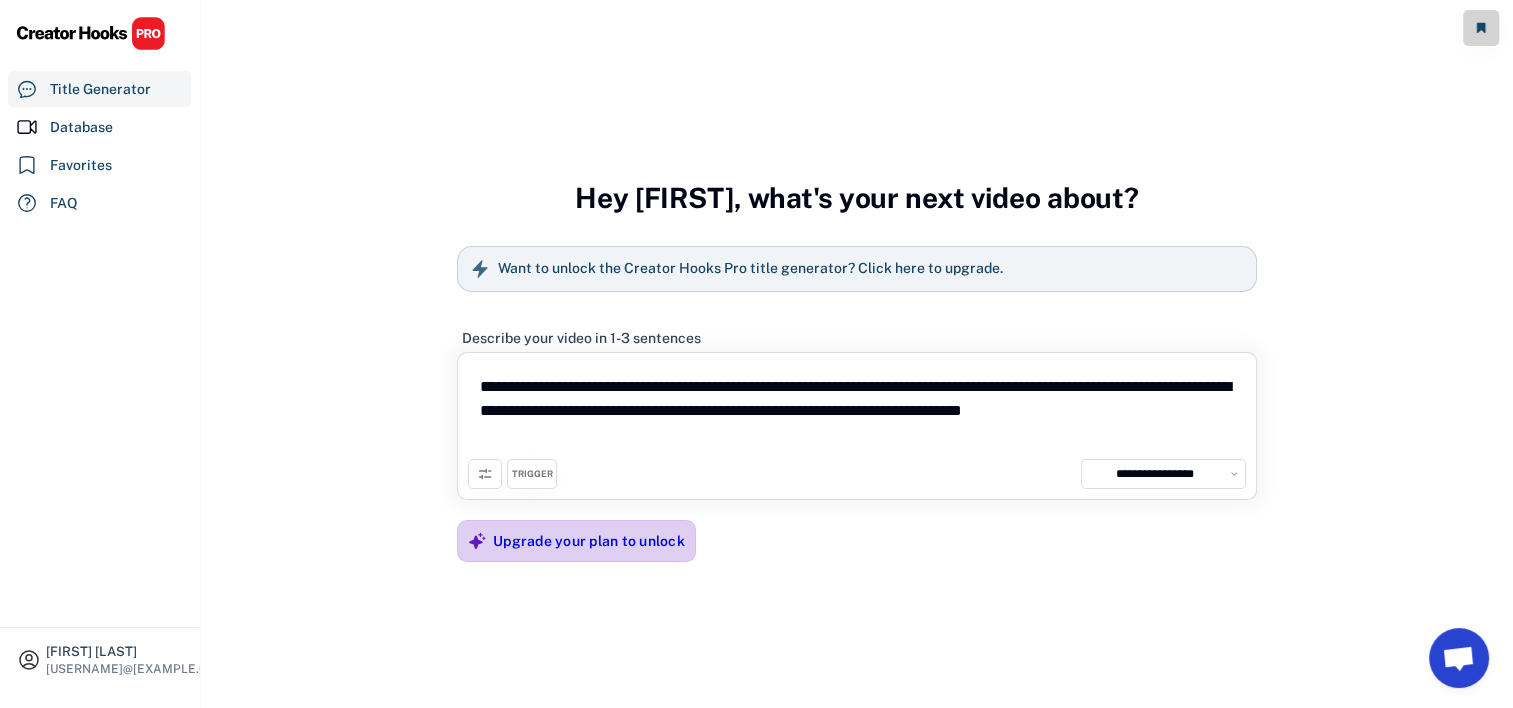 click on "Upgrade your plan to unlock" at bounding box center [589, 541] 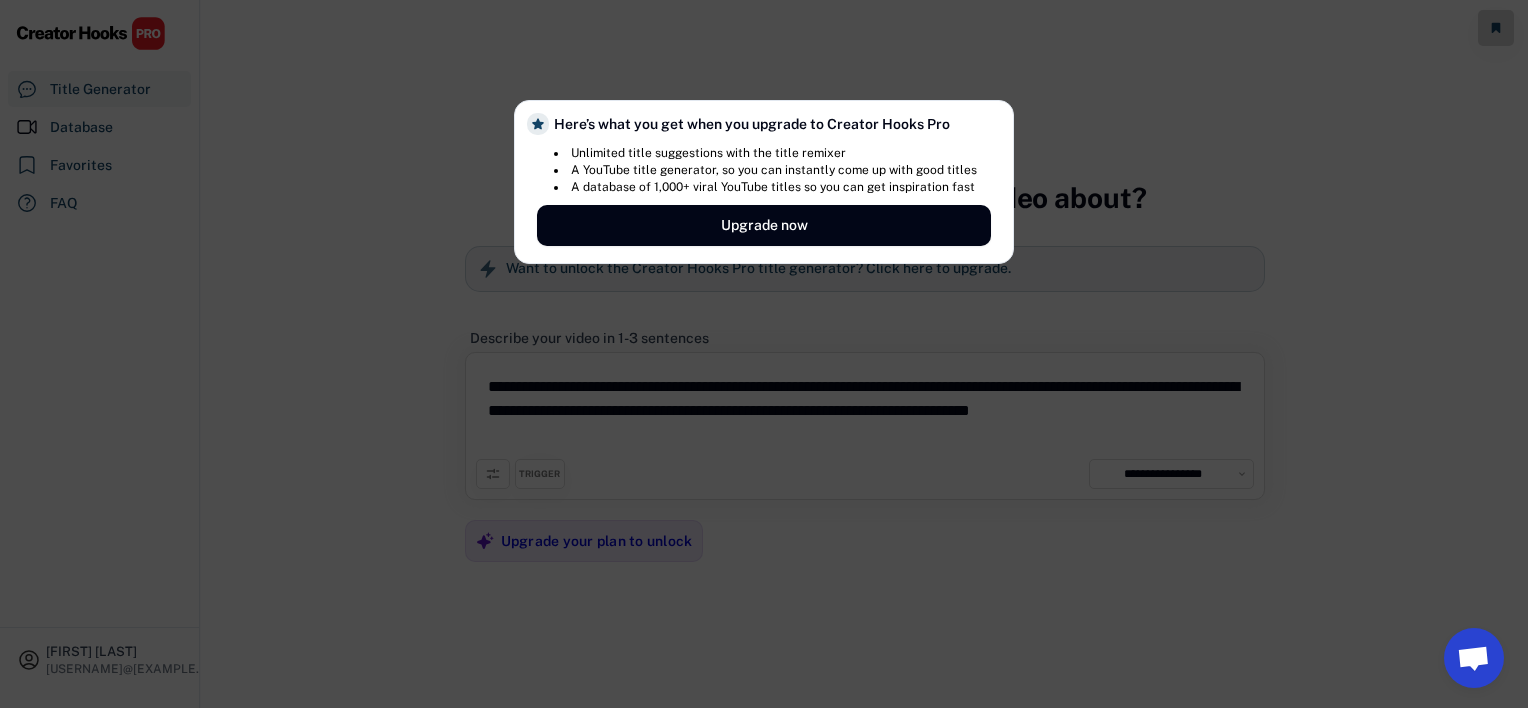 click at bounding box center (764, 354) 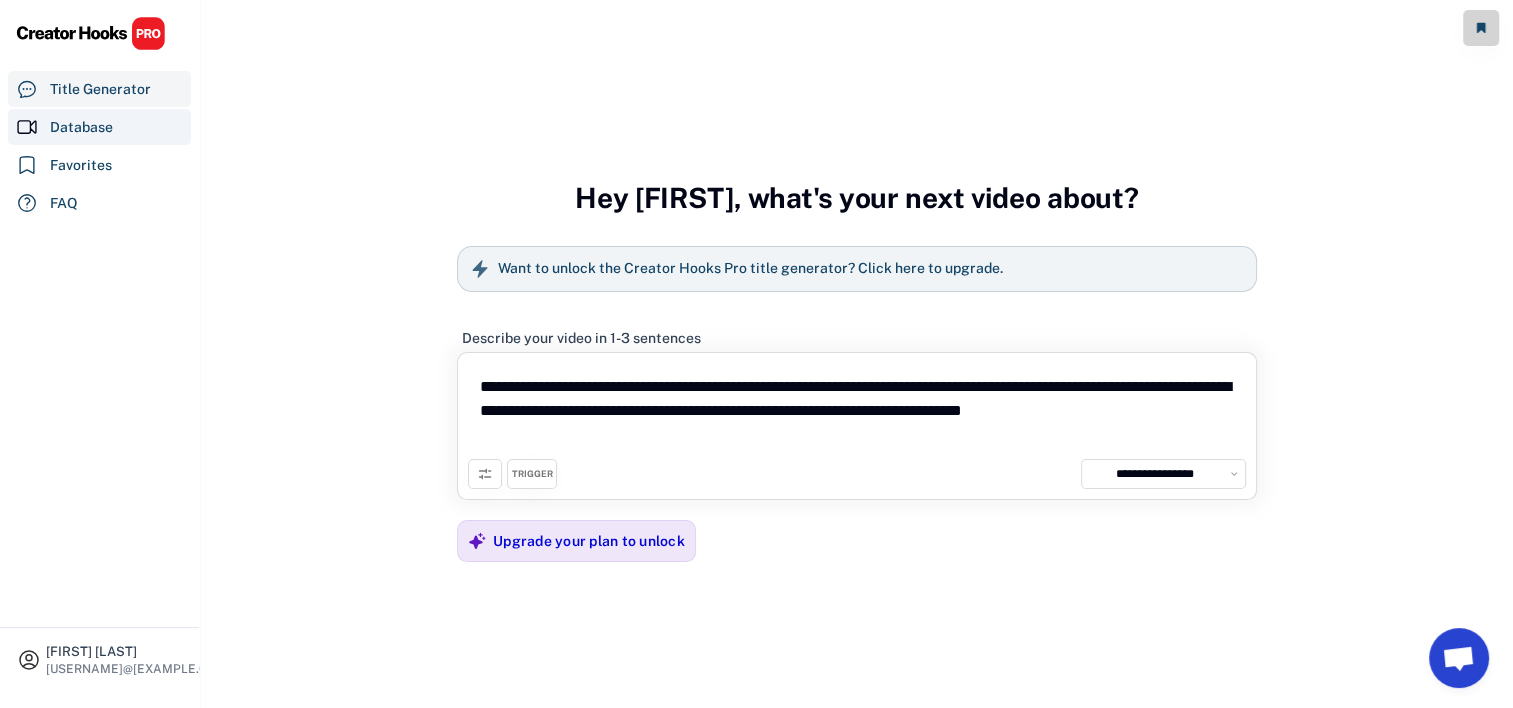click on "Database" at bounding box center [99, 127] 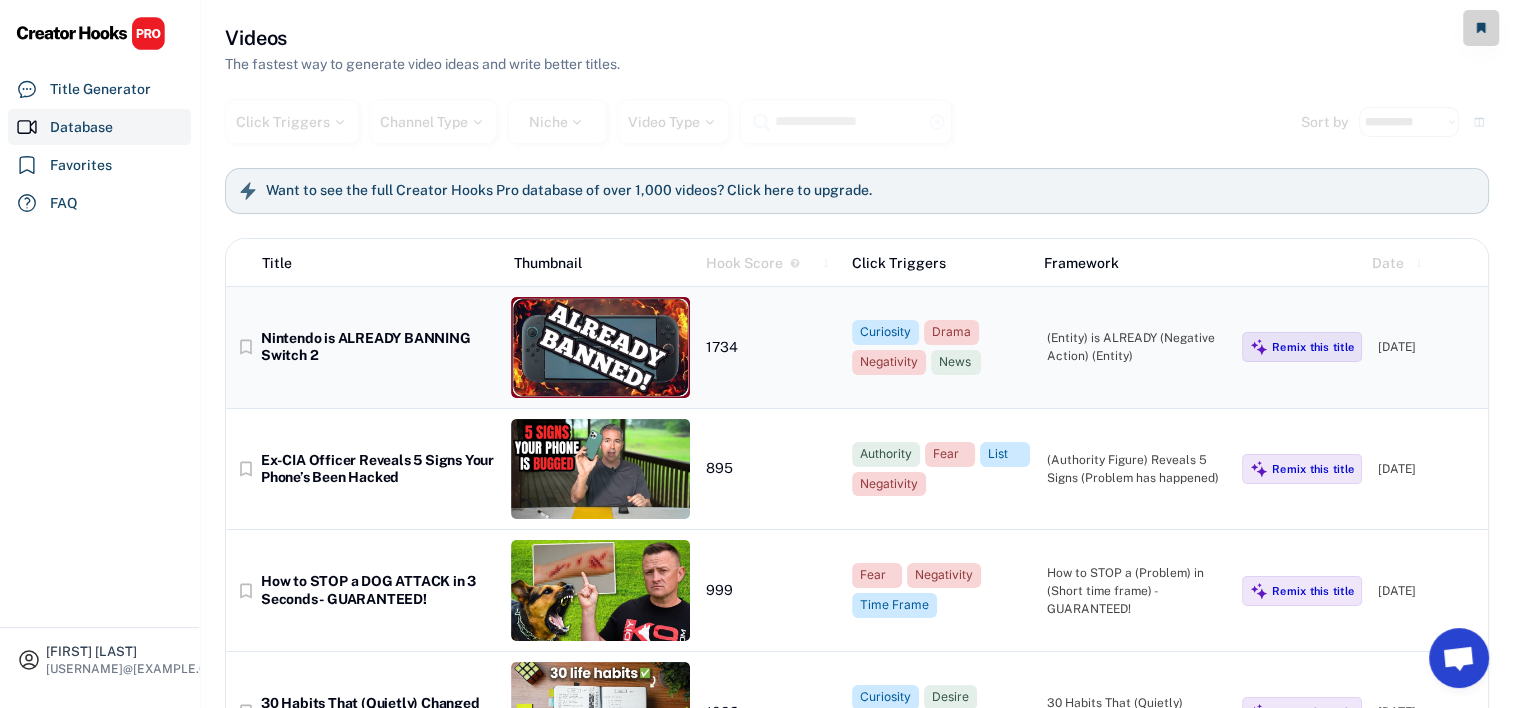scroll, scrollTop: 279, scrollLeft: 0, axis: vertical 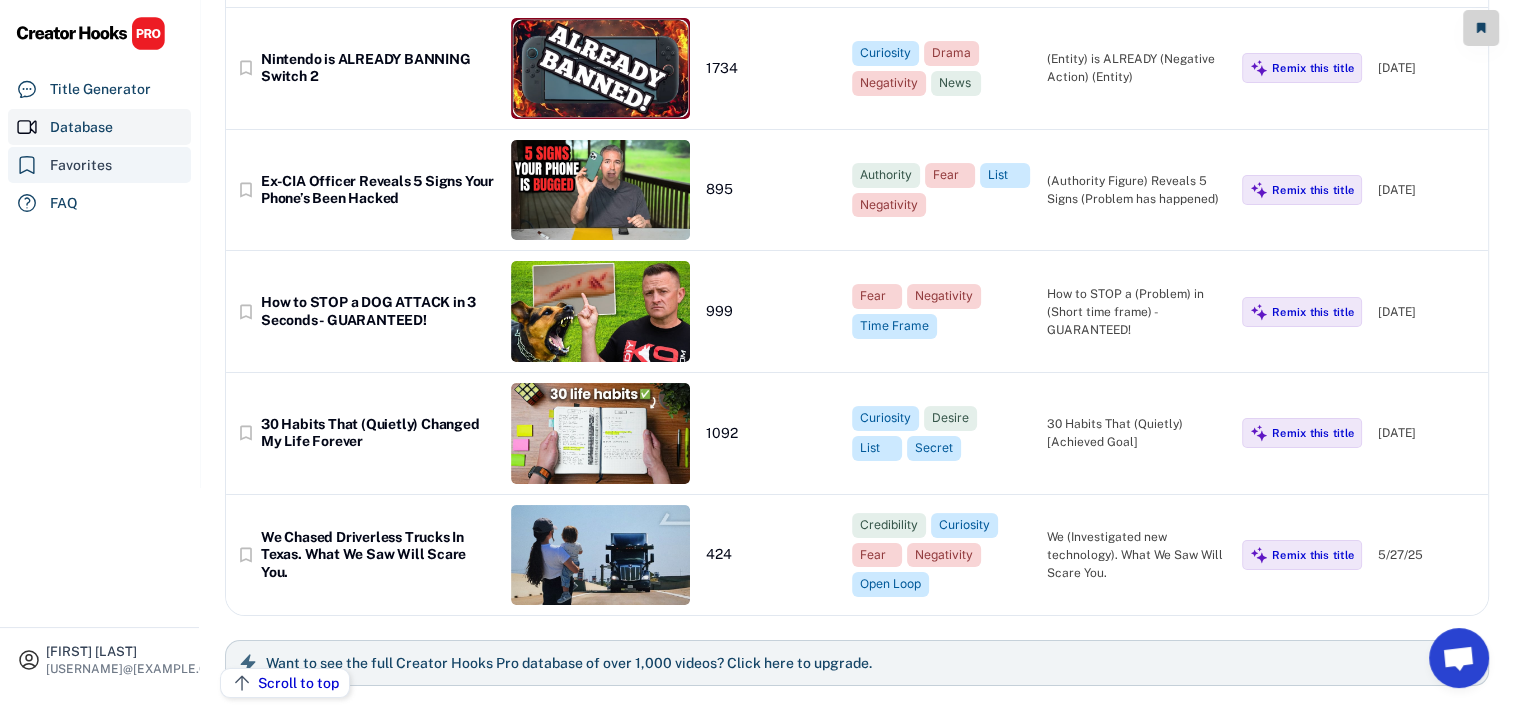 click on "Favorites" at bounding box center [81, 165] 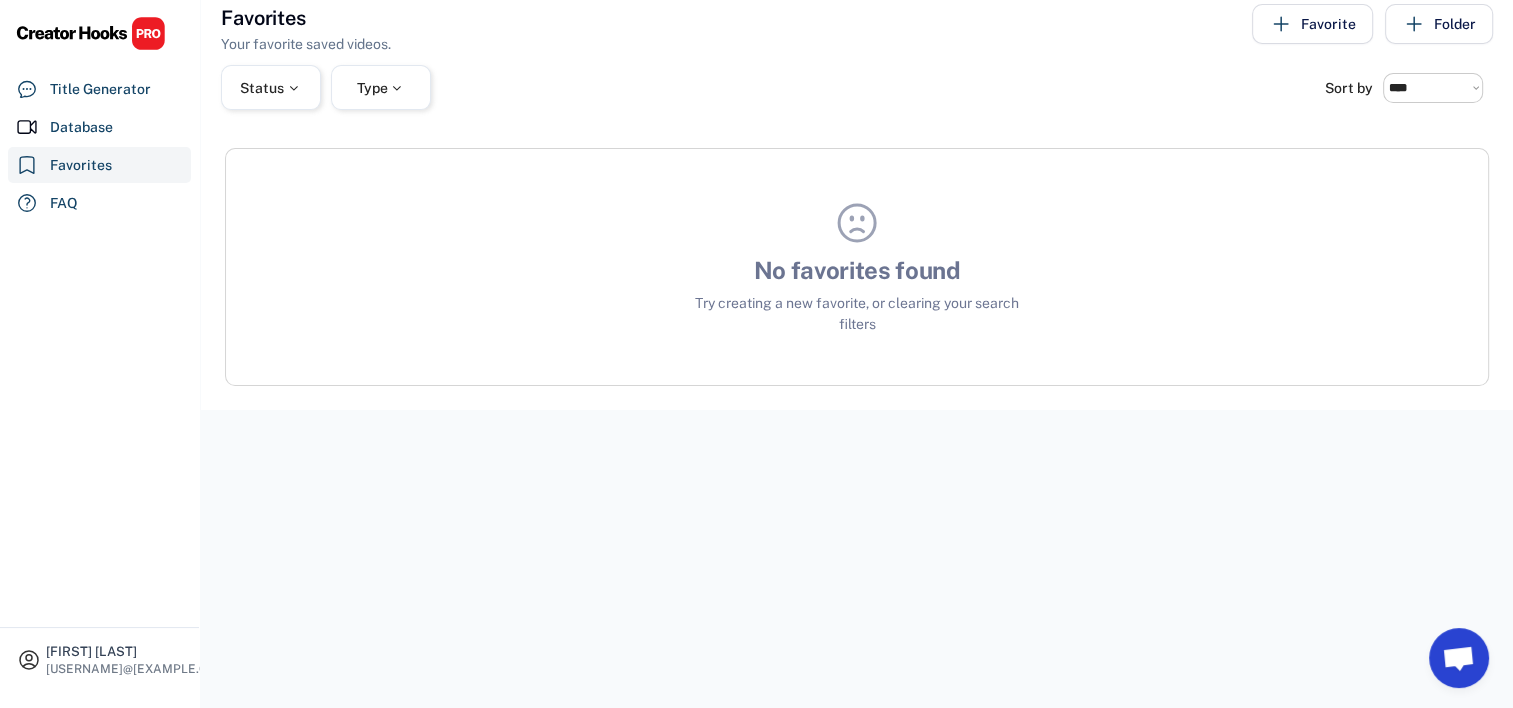 scroll, scrollTop: 0, scrollLeft: 0, axis: both 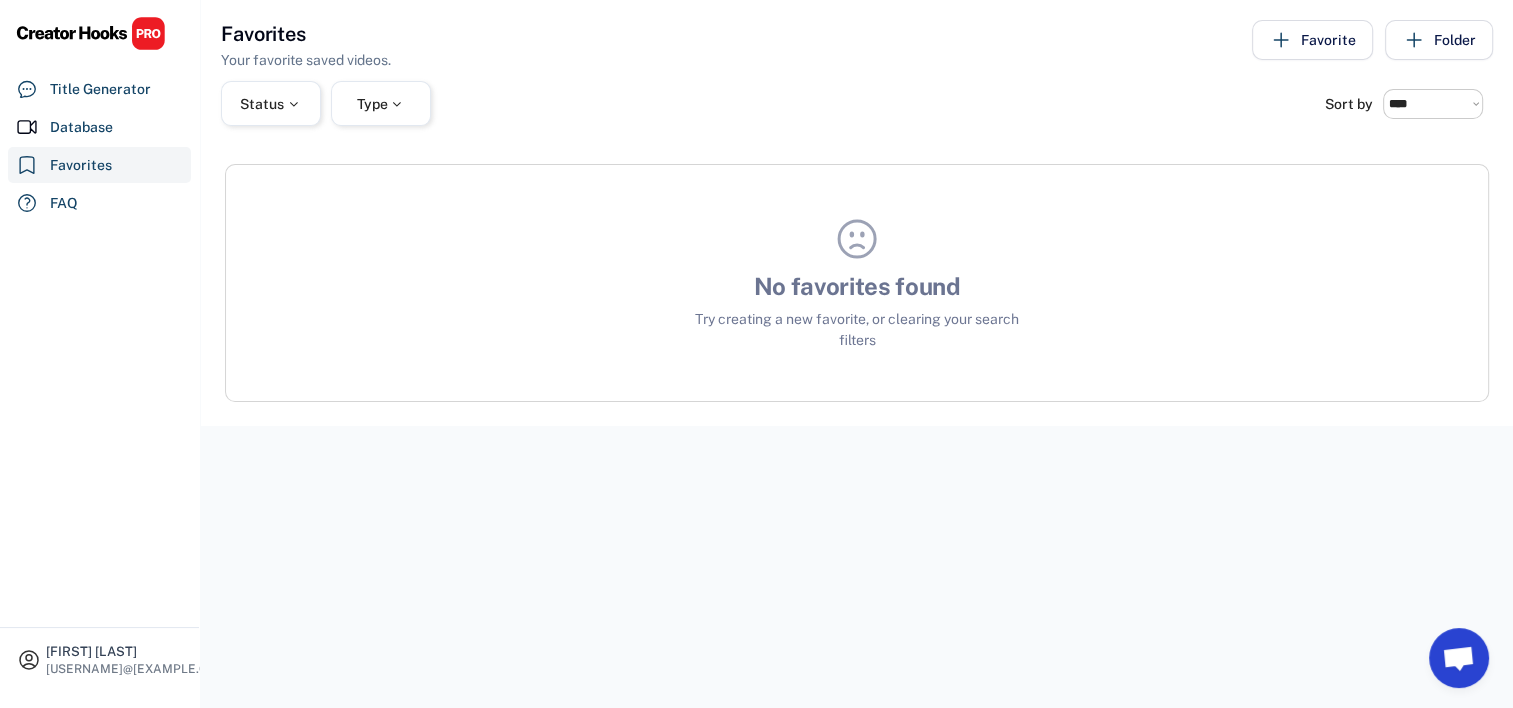 click at bounding box center (91, 33) 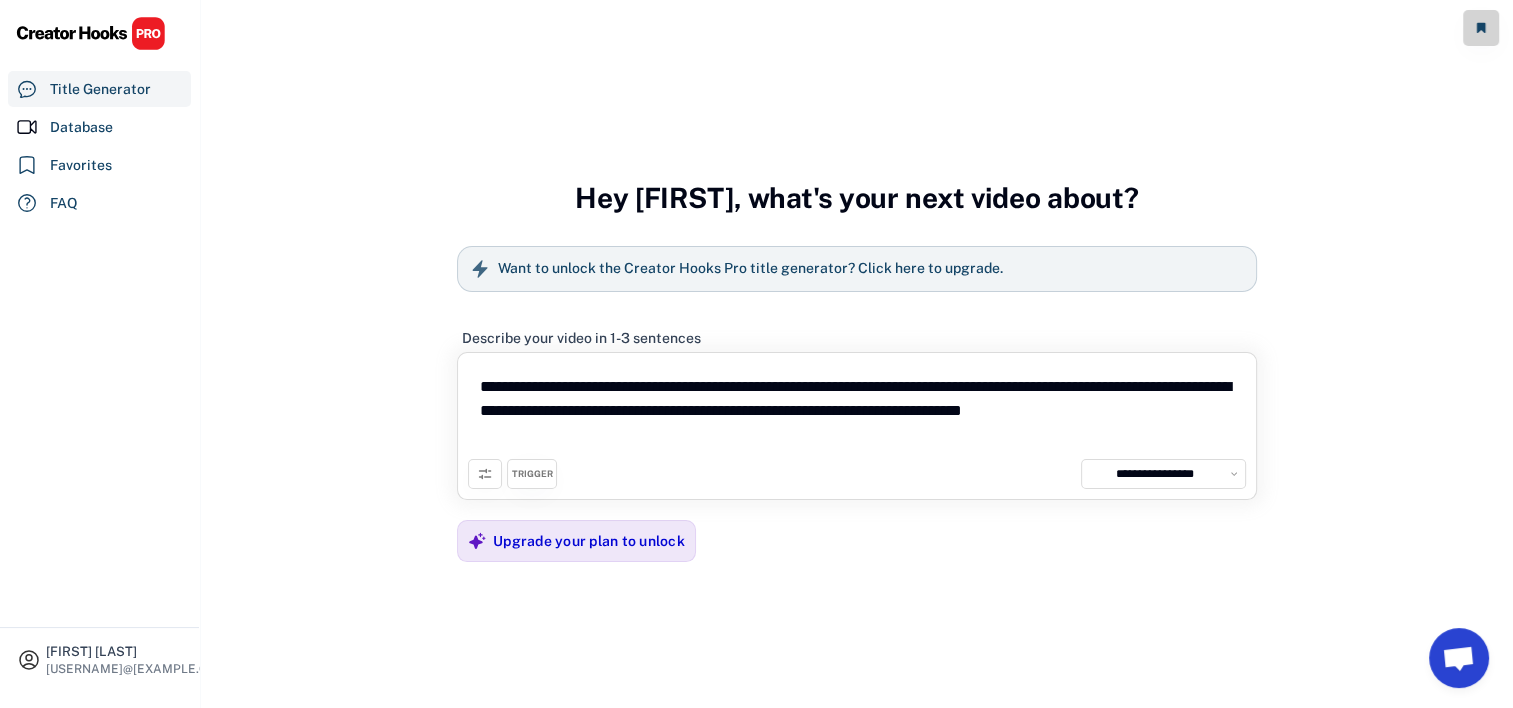 click at bounding box center (91, 33) 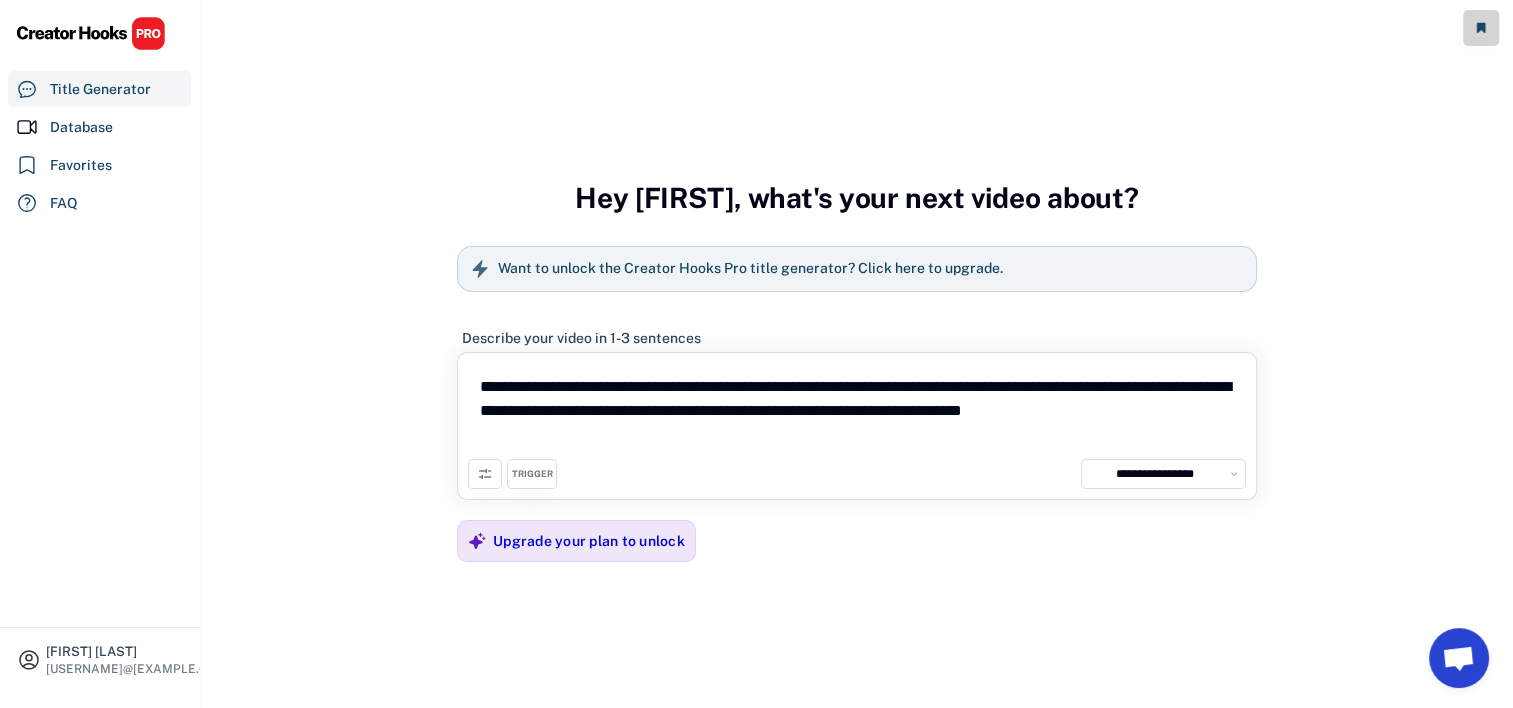 click on "**********" at bounding box center (1175, 474) 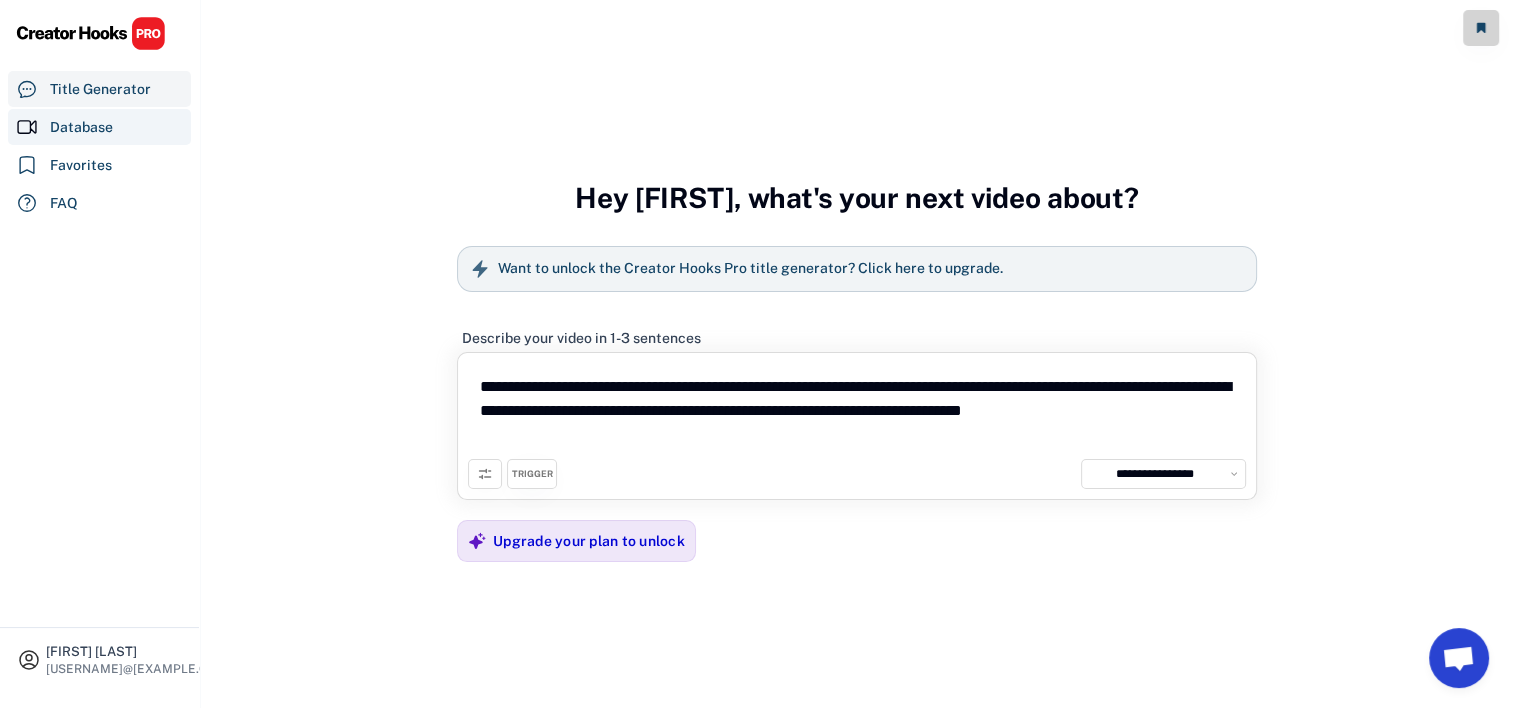 click on "Database" at bounding box center [81, 127] 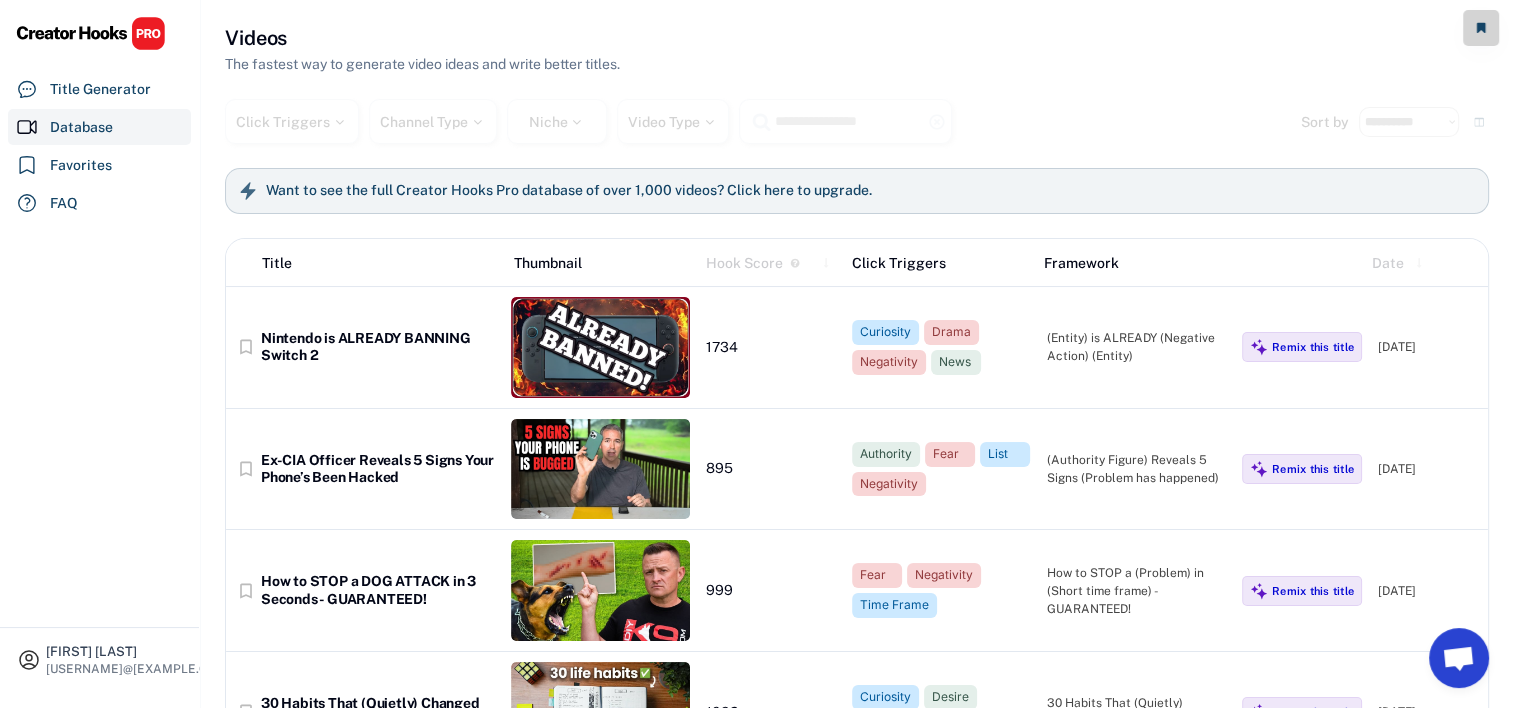 click on "The fastest way to generate video ideas and write better titles." at bounding box center [422, 64] 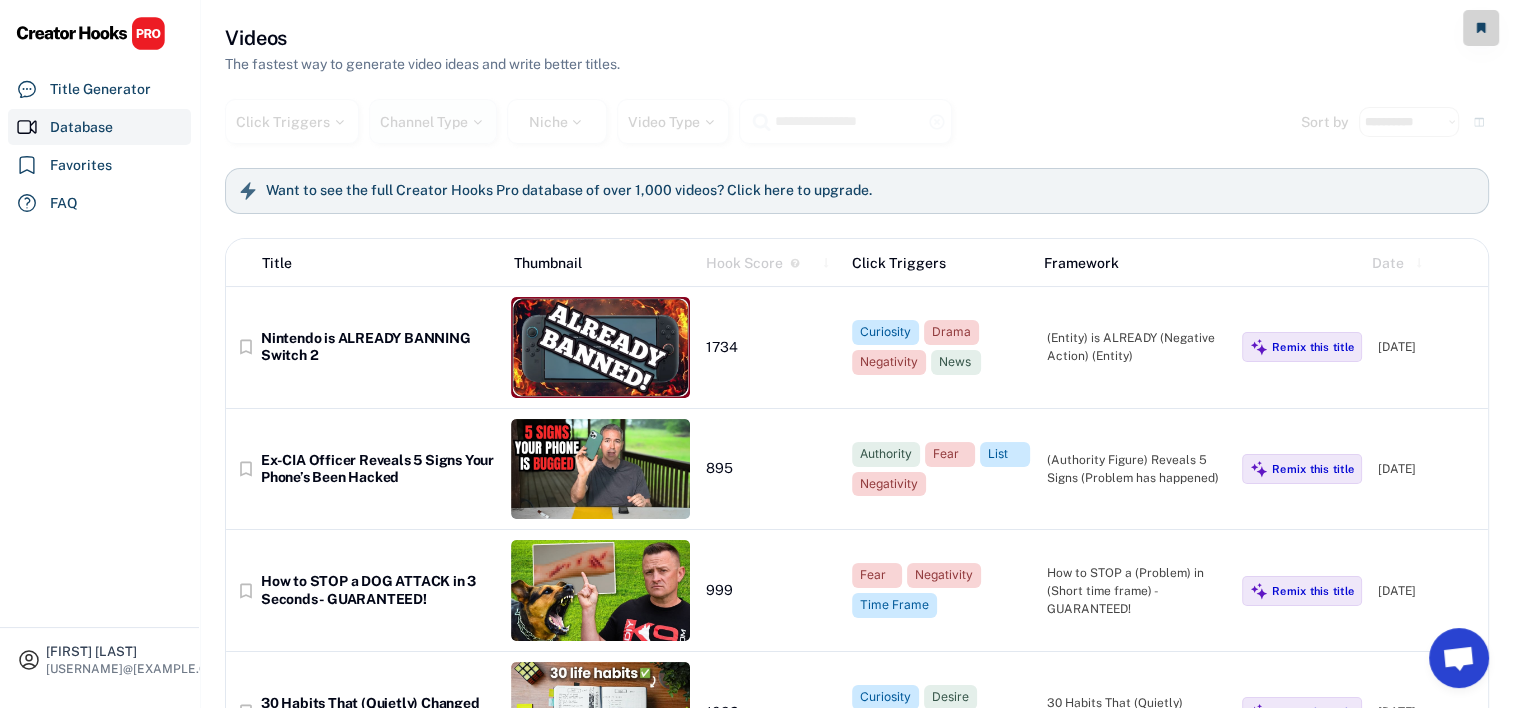 click on "Channel Type" at bounding box center [433, 122] 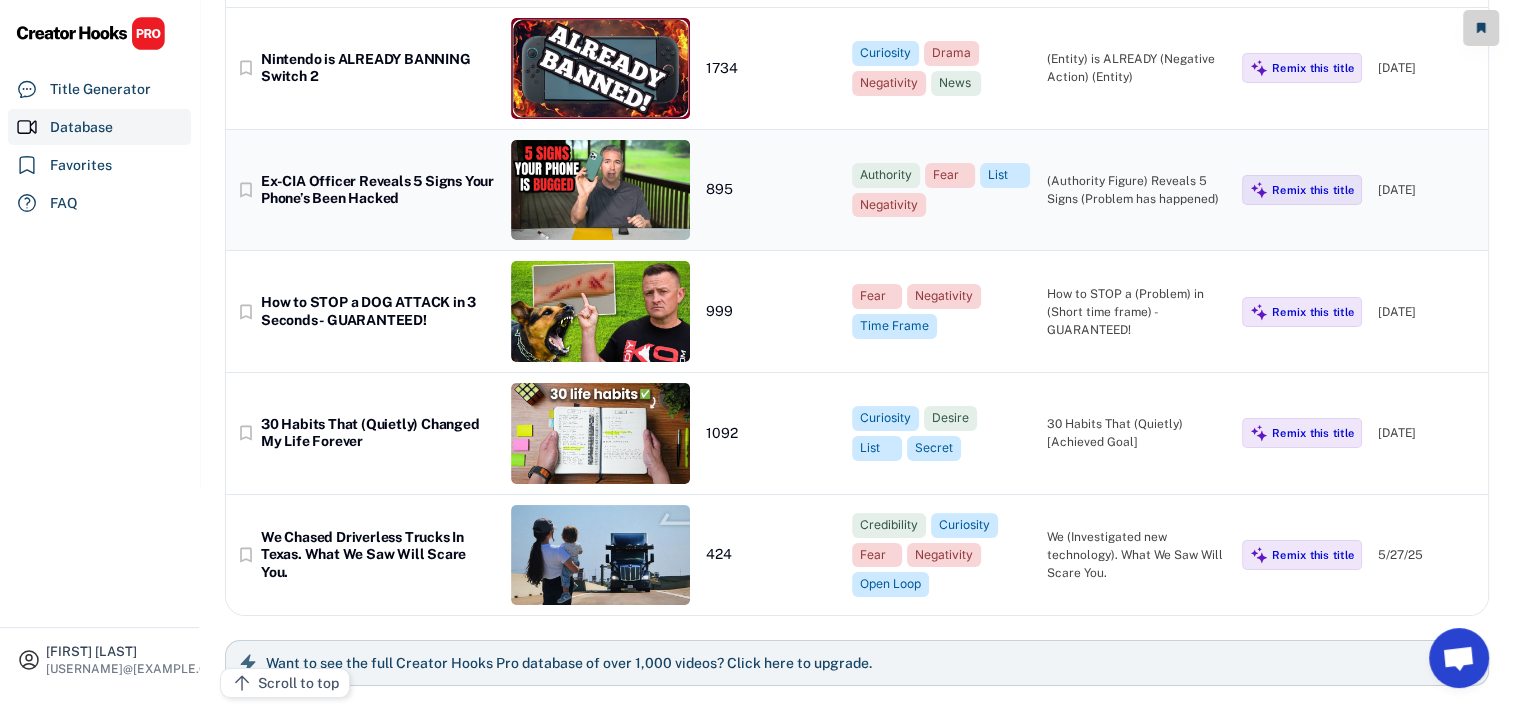 scroll, scrollTop: 0, scrollLeft: 0, axis: both 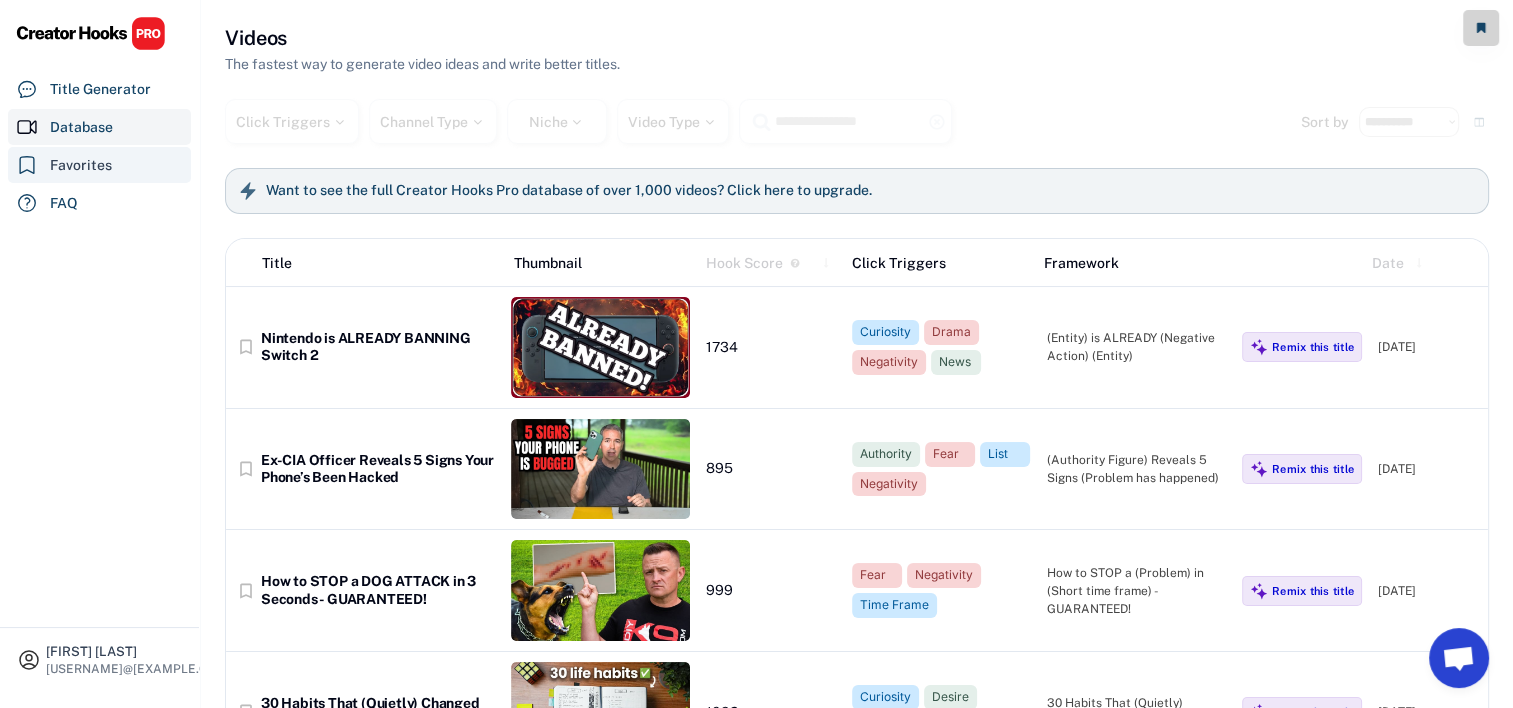 click on "Favorites" at bounding box center [99, 165] 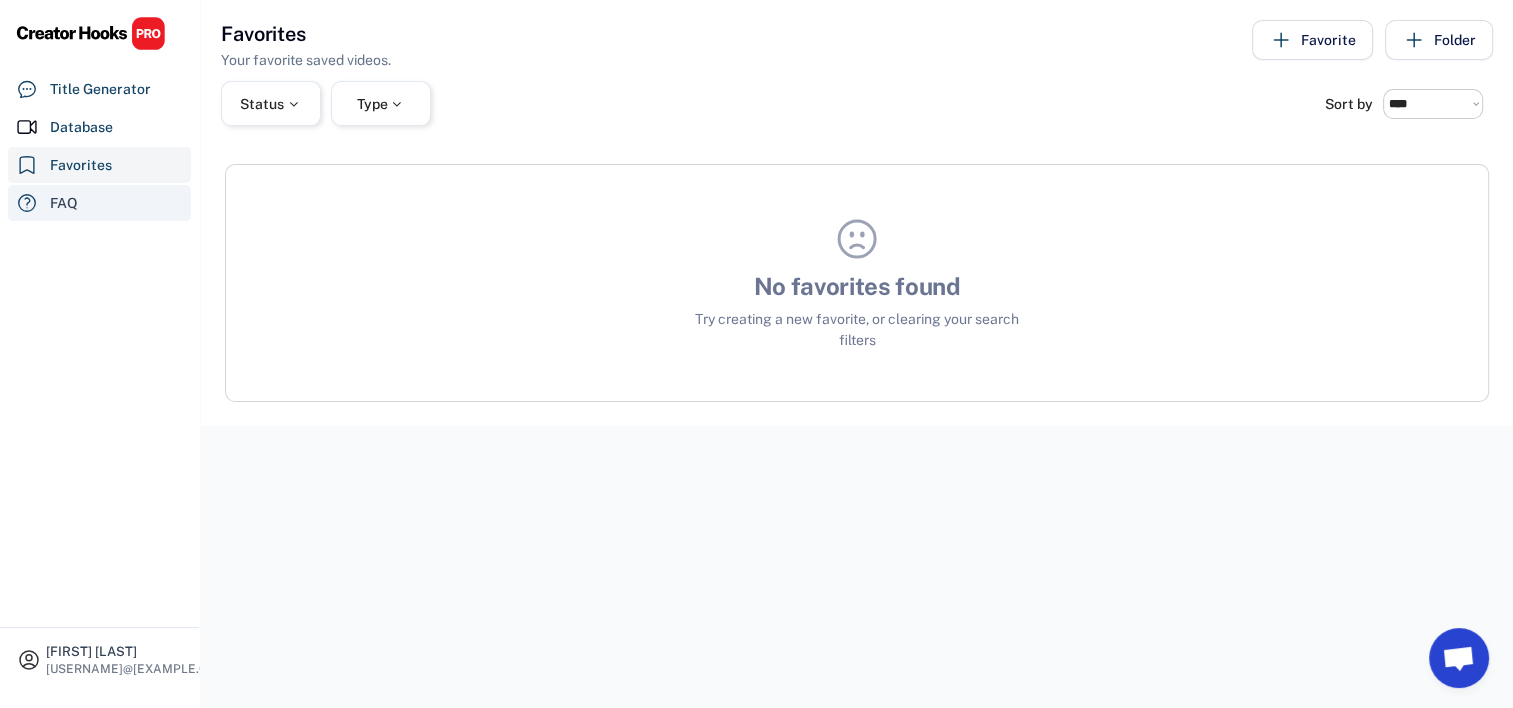 click on "FAQ" at bounding box center (64, 203) 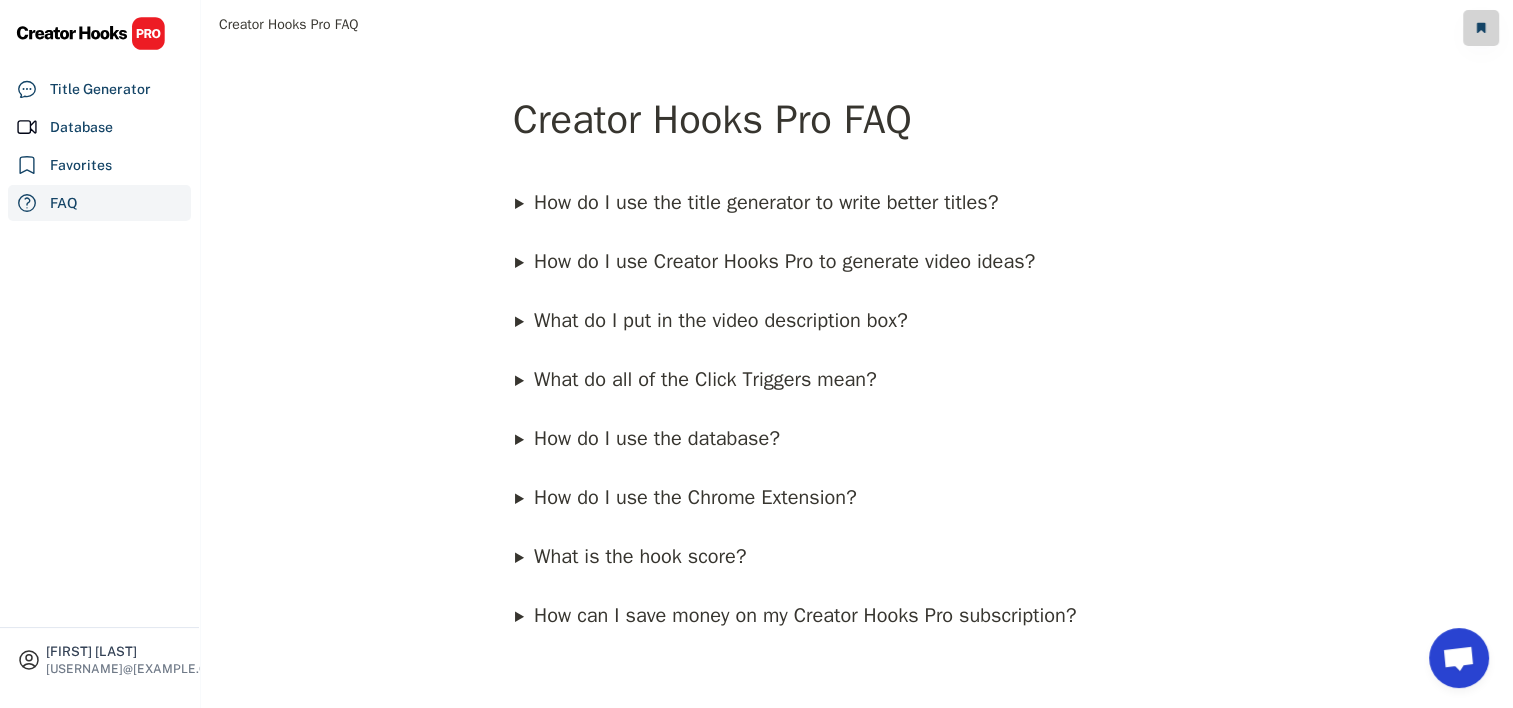 click on "How do I use the title generator to write better titles?" at bounding box center [766, 203] 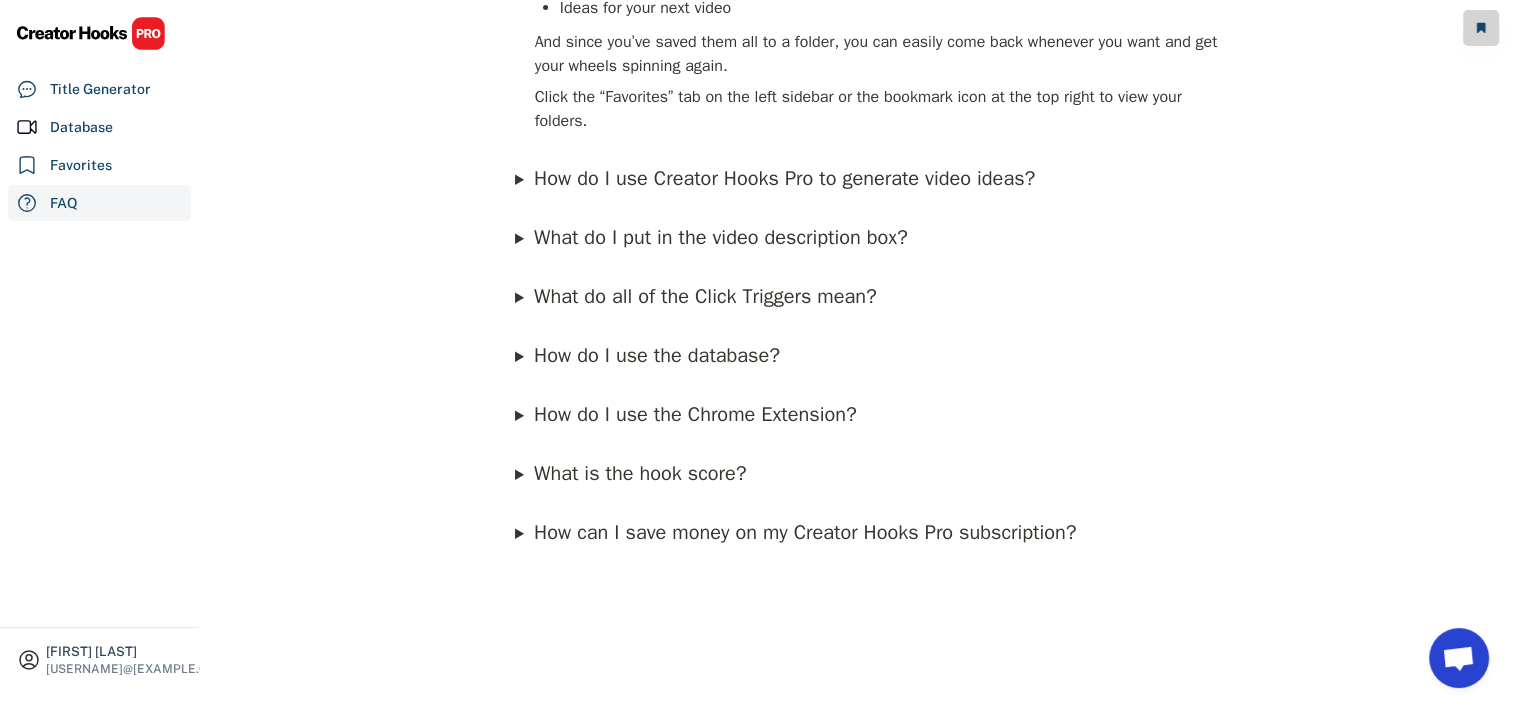 scroll, scrollTop: 1600, scrollLeft: 0, axis: vertical 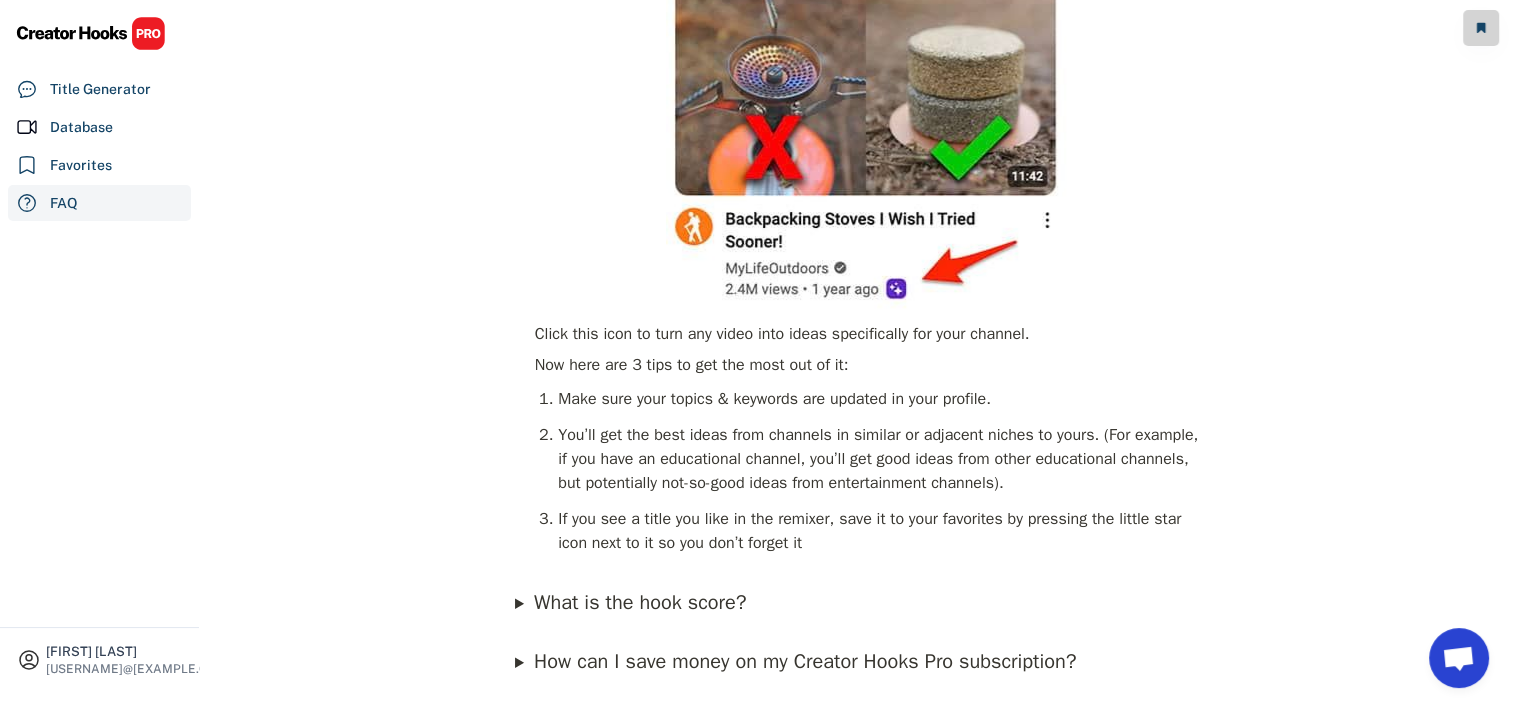 click on "here" at bounding box center (690, -75) 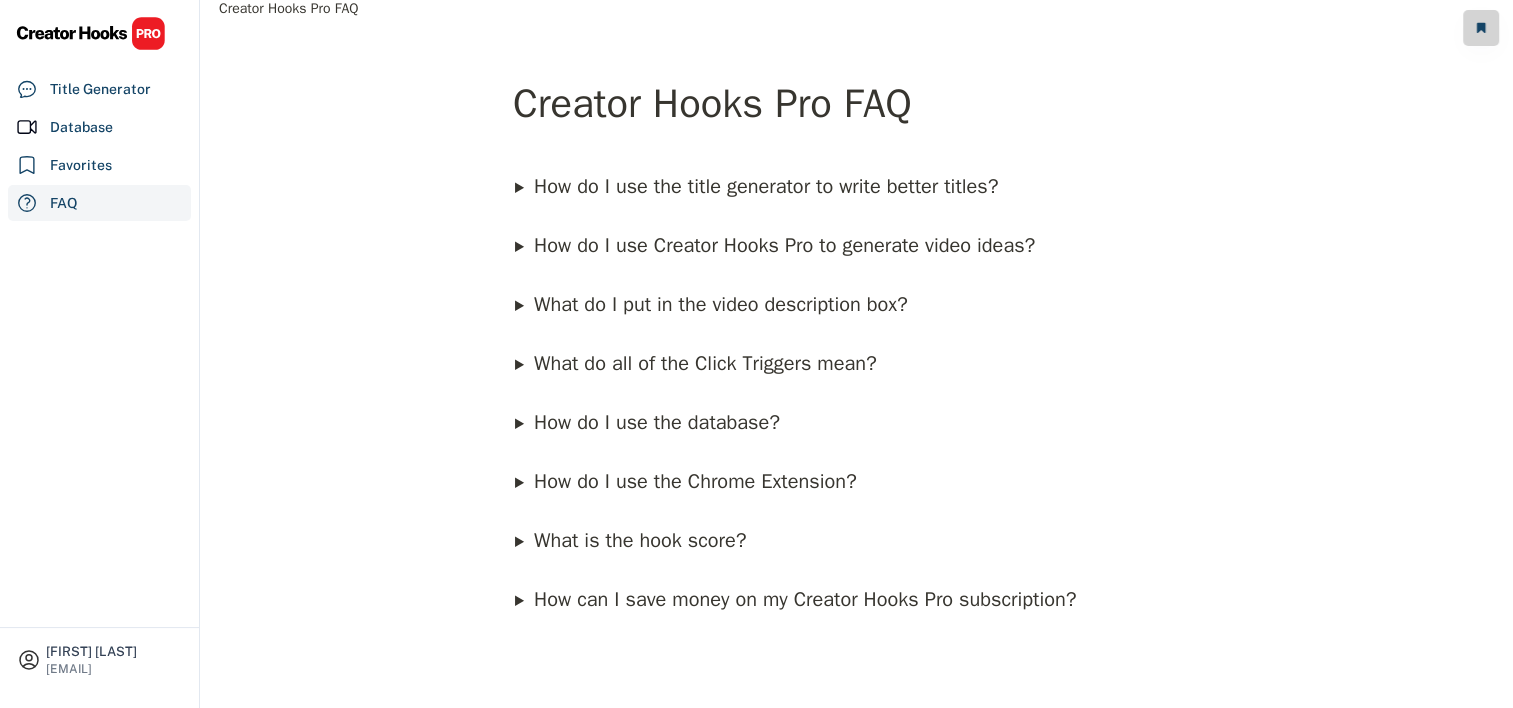 scroll, scrollTop: 0, scrollLeft: 0, axis: both 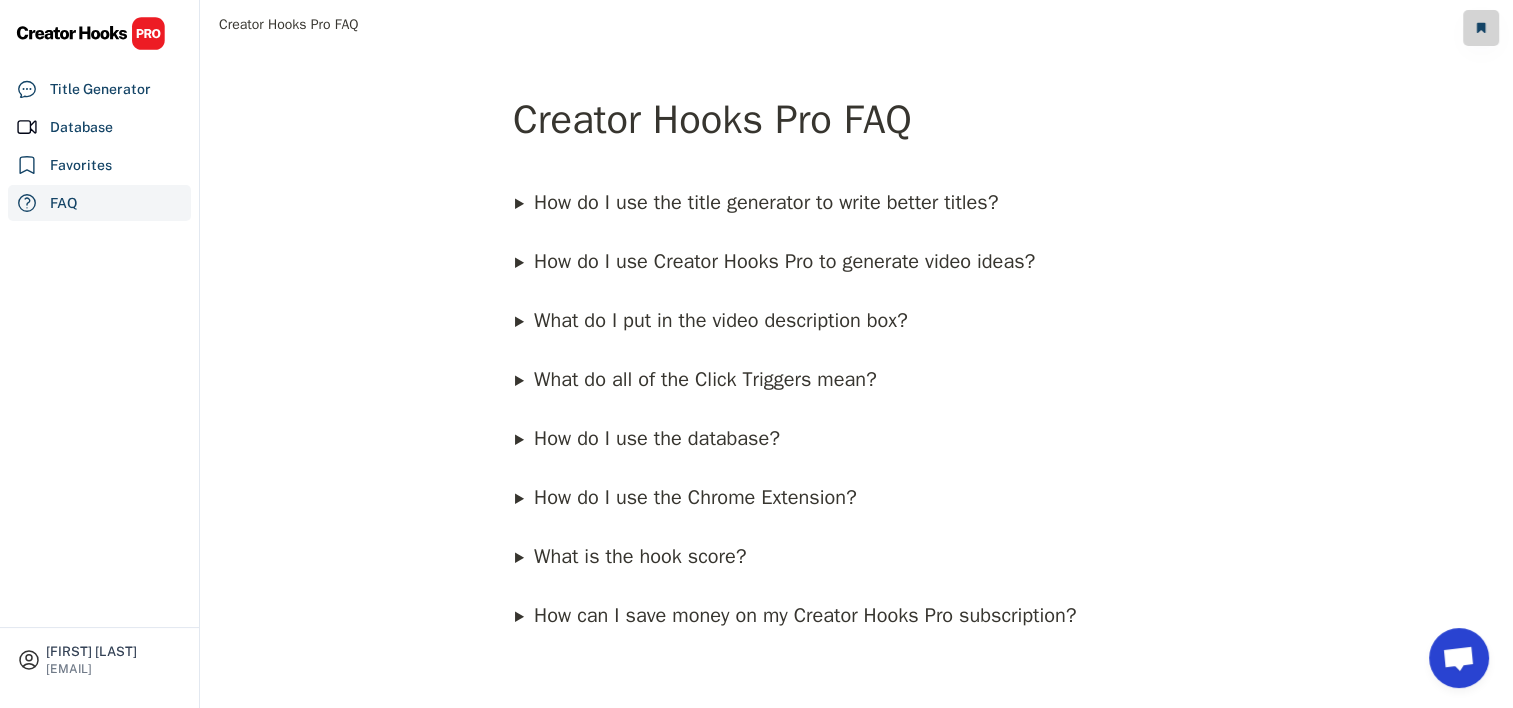 click at bounding box center (91, 33) 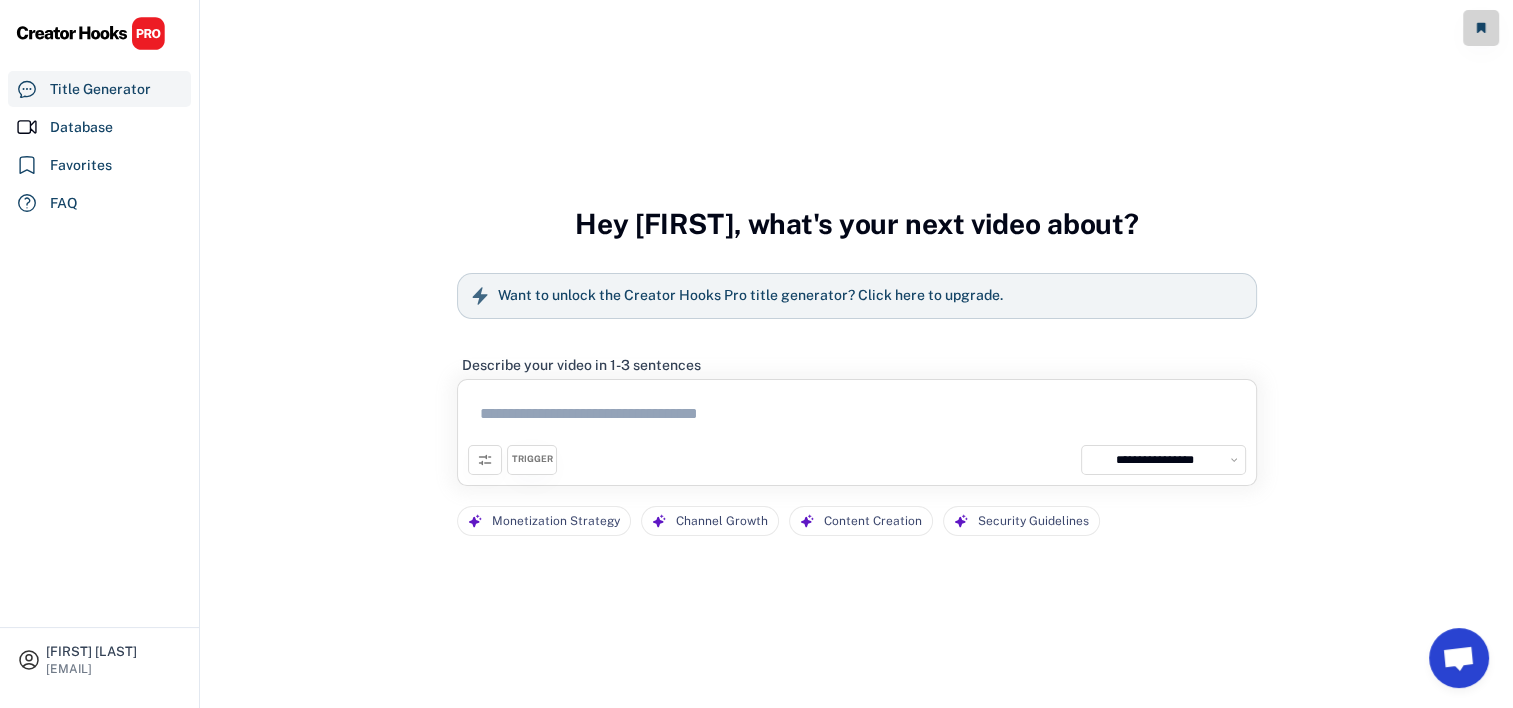click at bounding box center (857, 417) 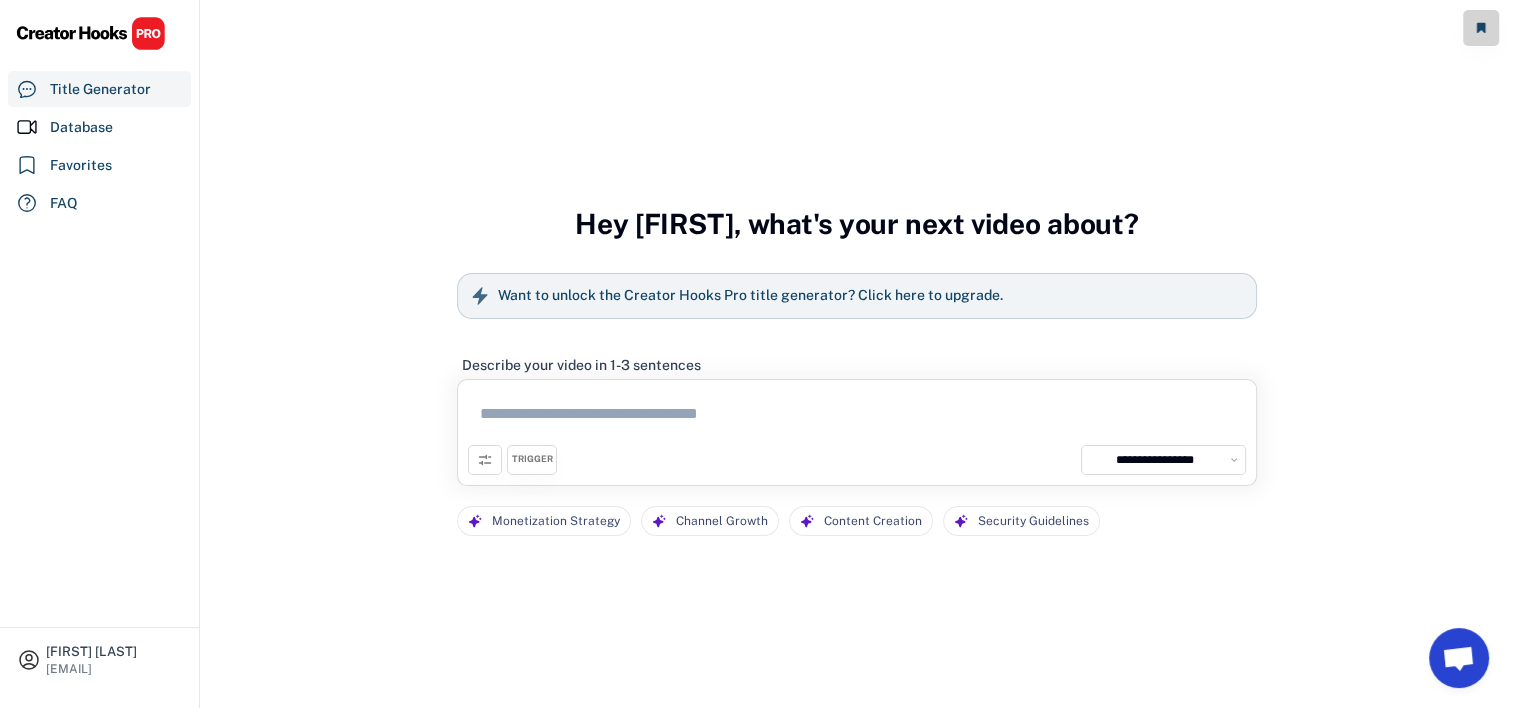 scroll, scrollTop: 30, scrollLeft: 0, axis: vertical 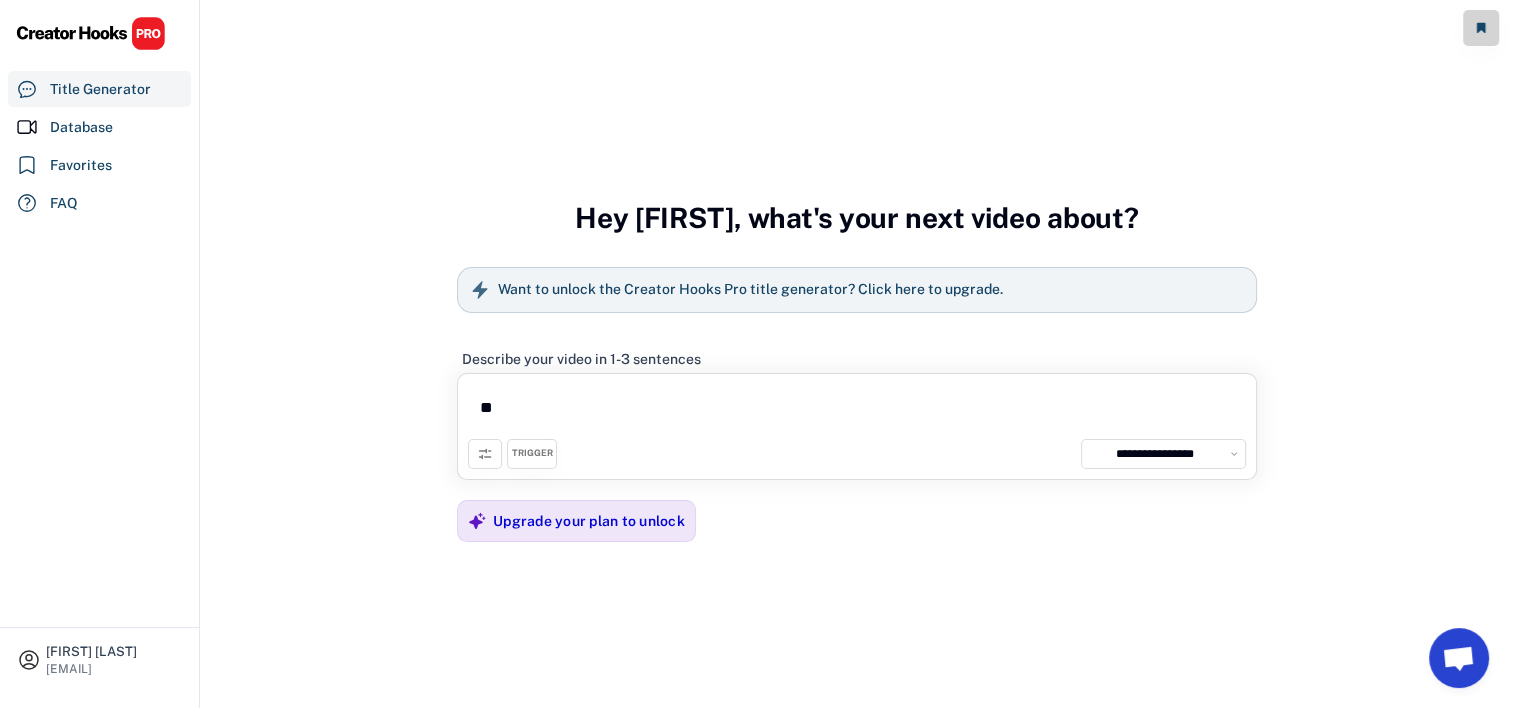 type on "*" 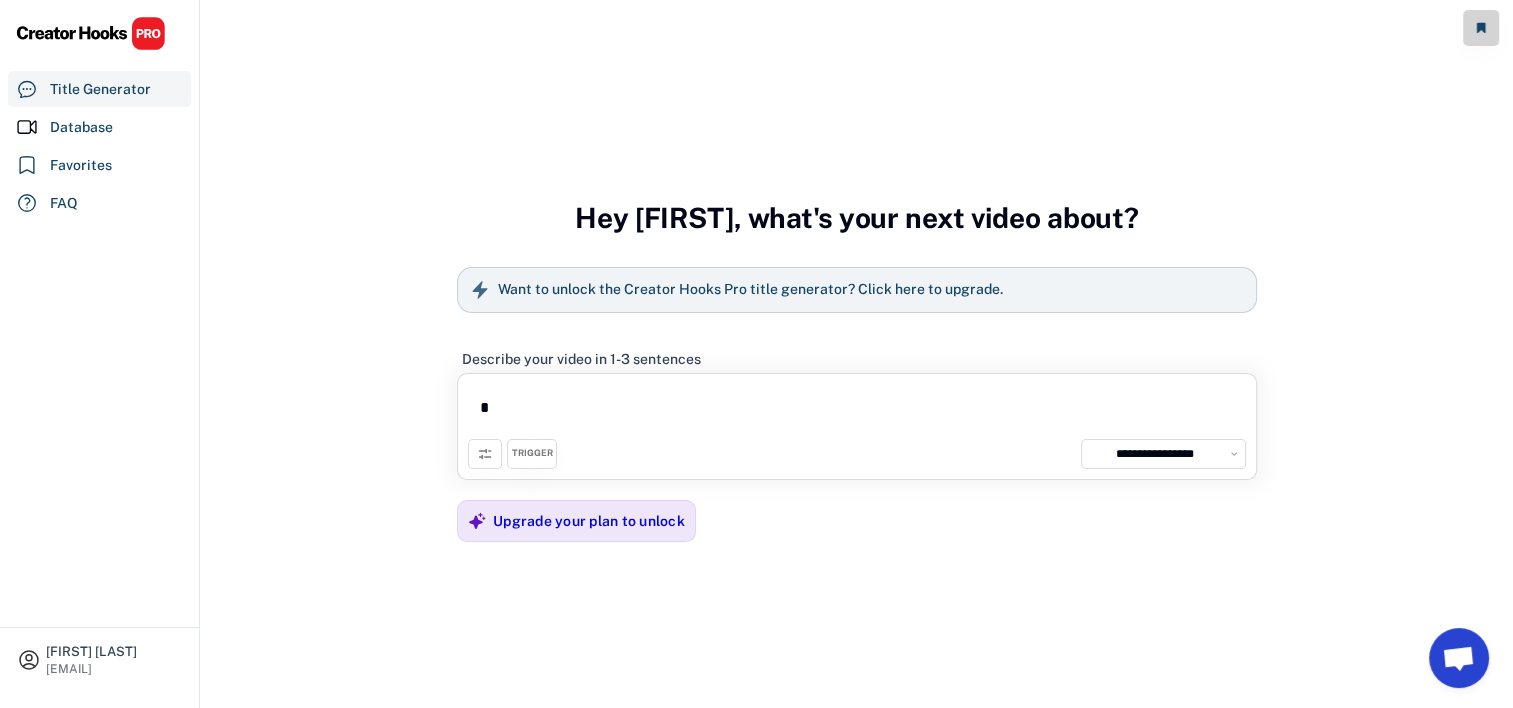 type 